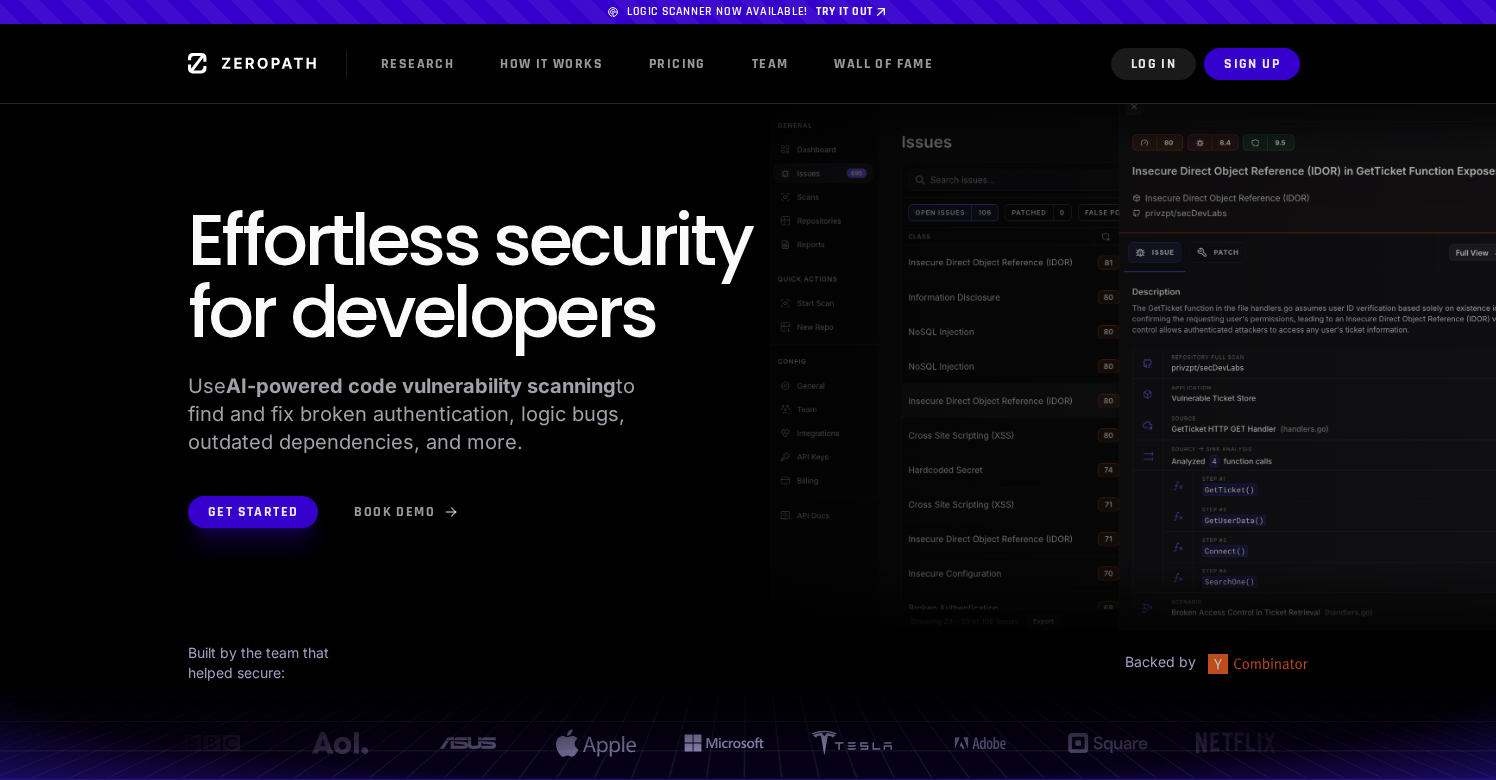 scroll, scrollTop: 51, scrollLeft: 0, axis: vertical 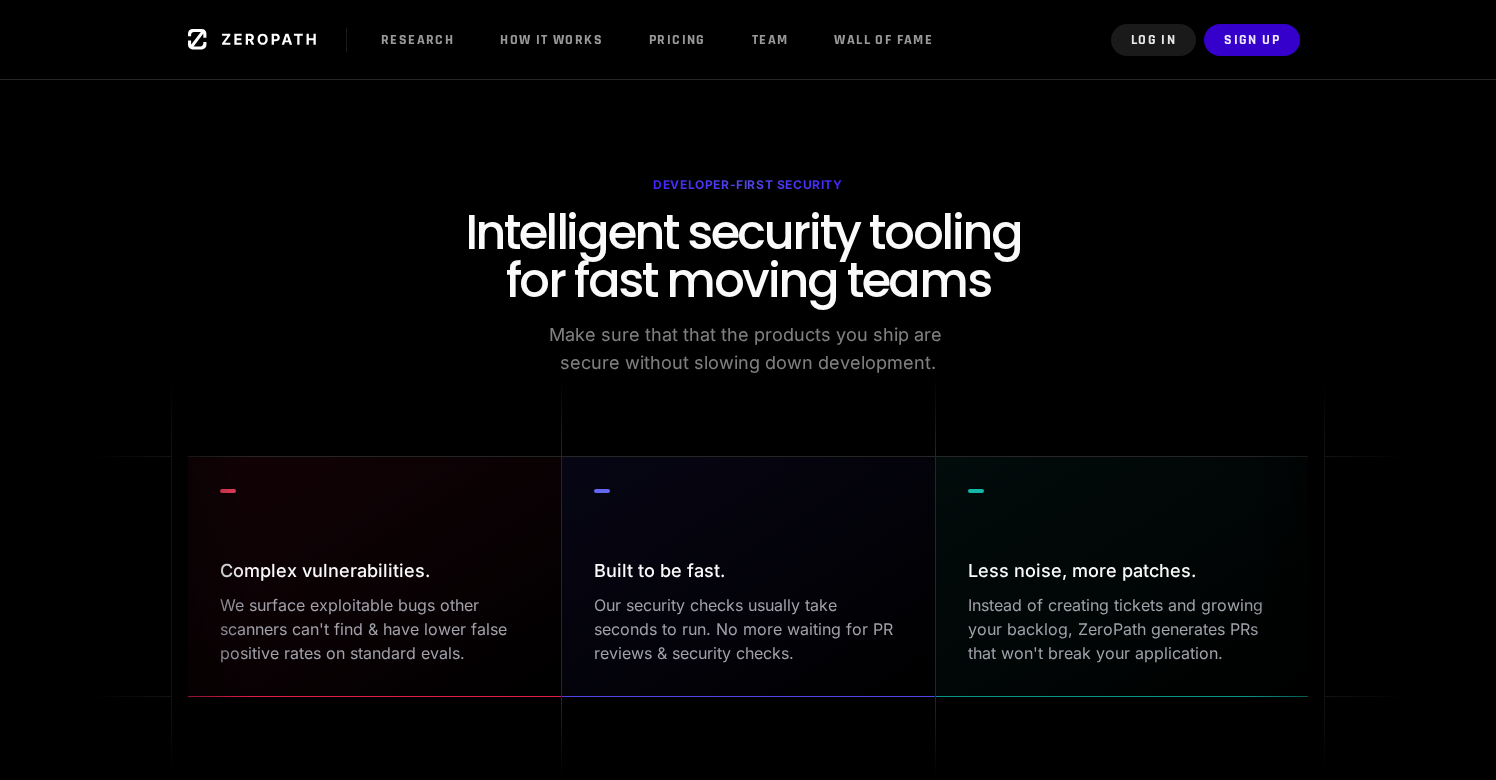 click on "Intelligent security tooling
for fast moving teams" at bounding box center (748, 257) 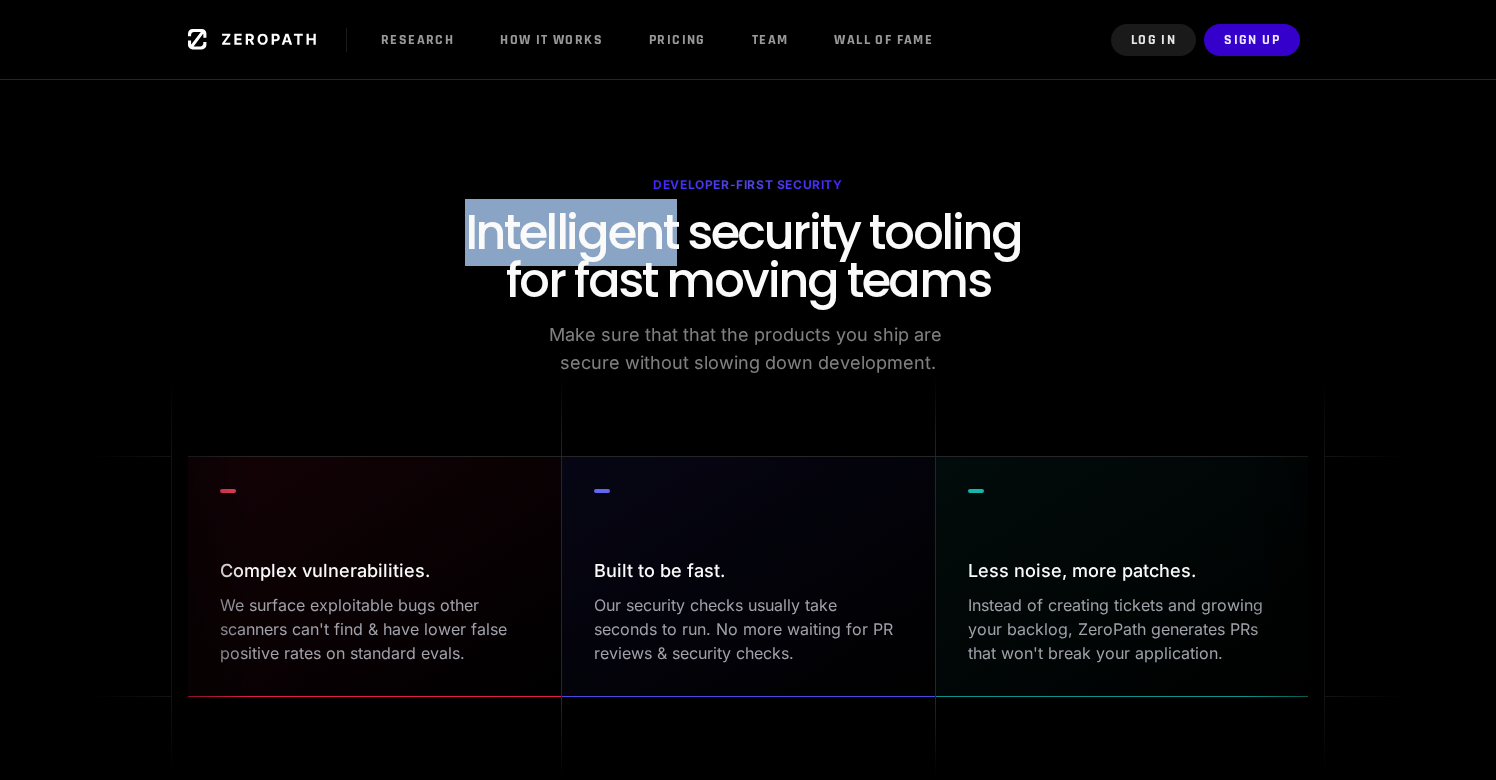 click on "Intelligent security tooling
for fast moving teams" at bounding box center (748, 257) 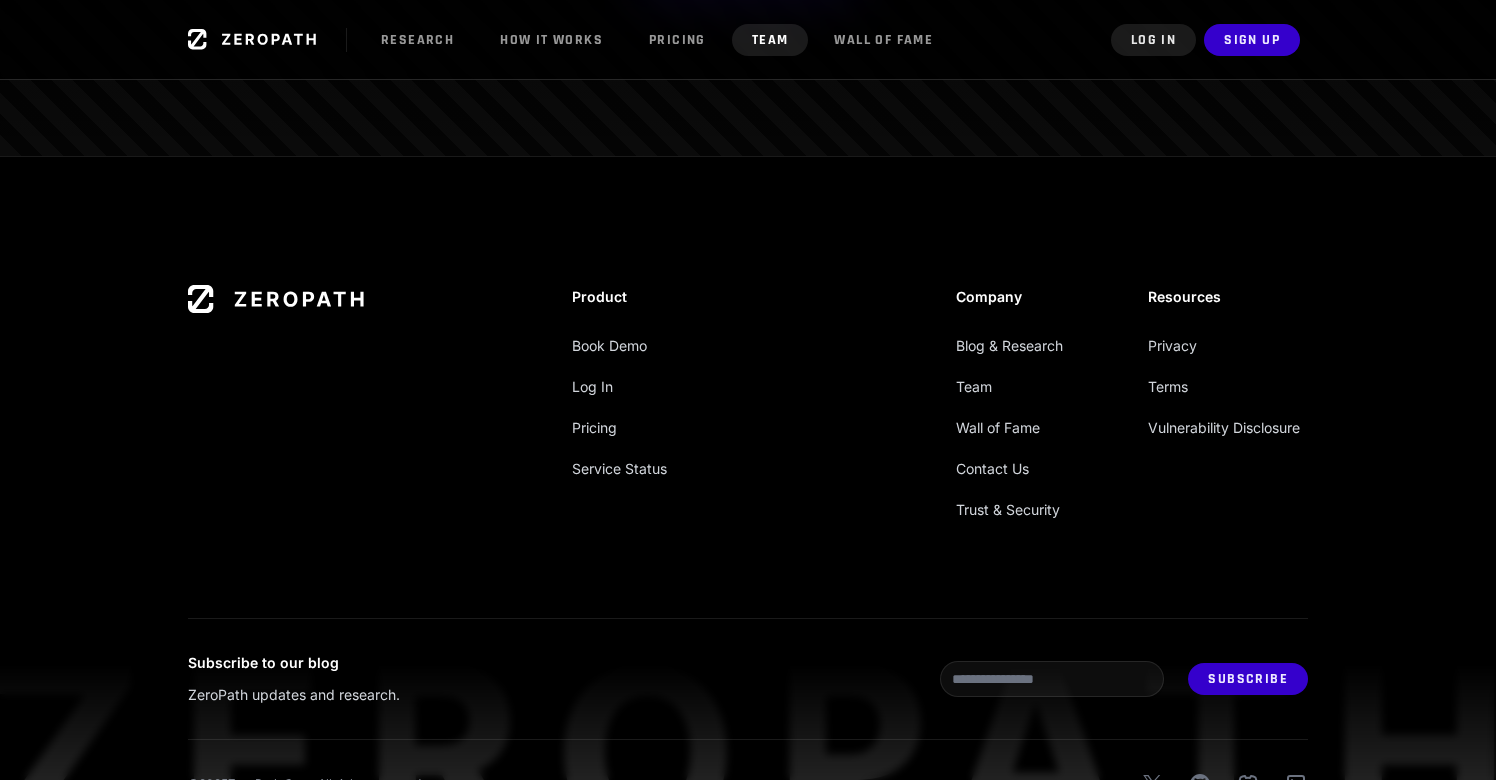 click on "Team" at bounding box center [770, 40] 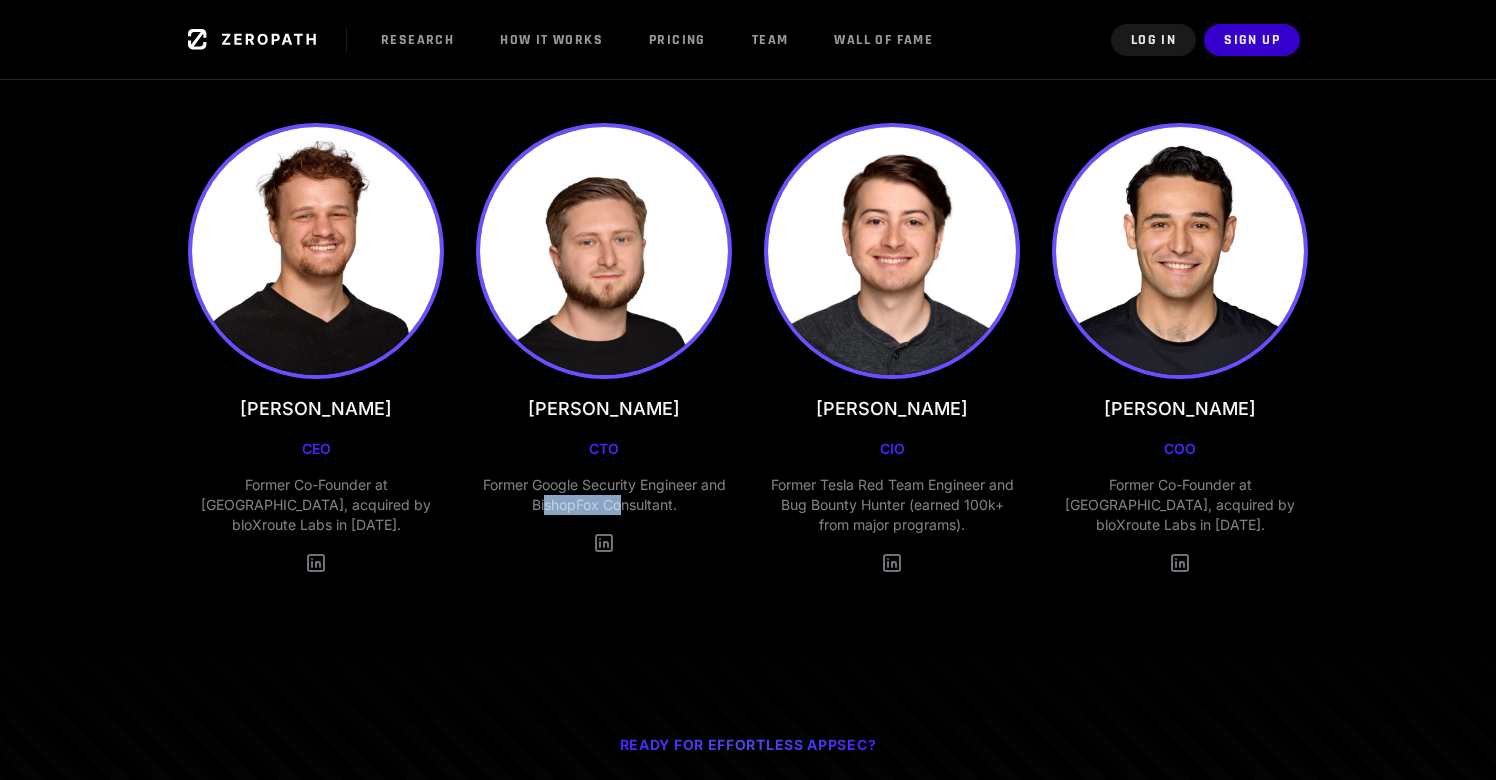 drag, startPoint x: 542, startPoint y: 497, endPoint x: 625, endPoint y: 497, distance: 83 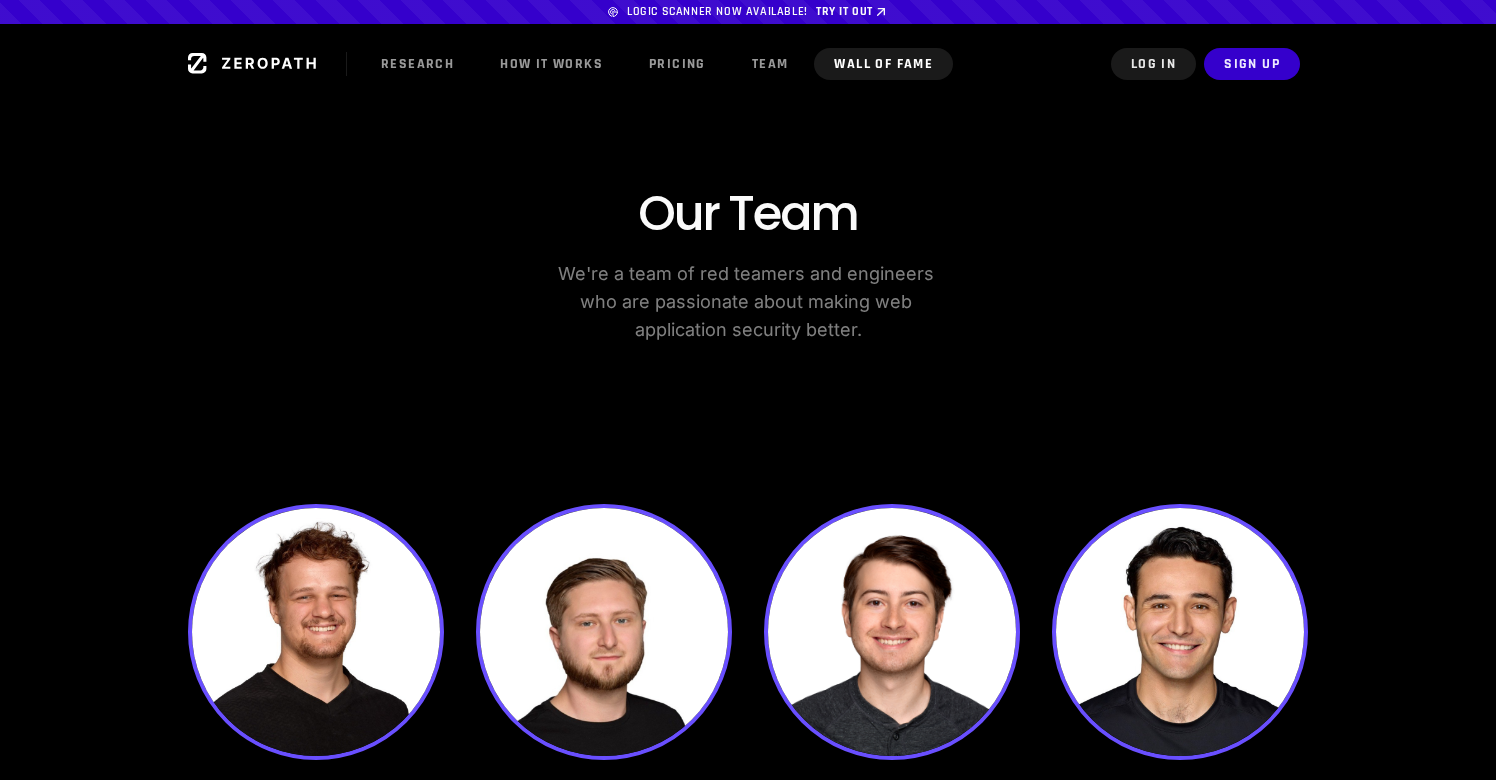 click on "Wall of Fame" at bounding box center (883, 64) 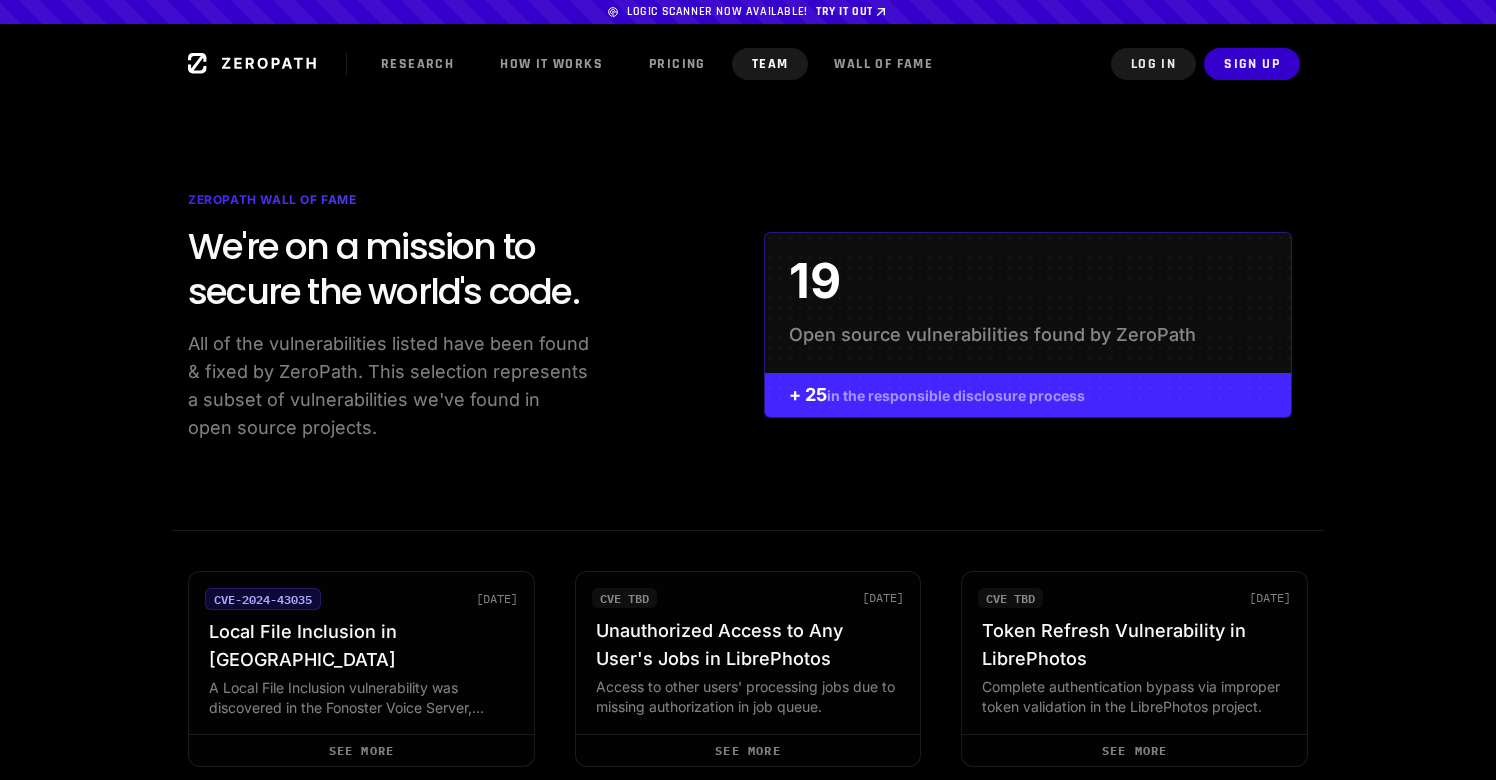 click on "Team" at bounding box center [770, 64] 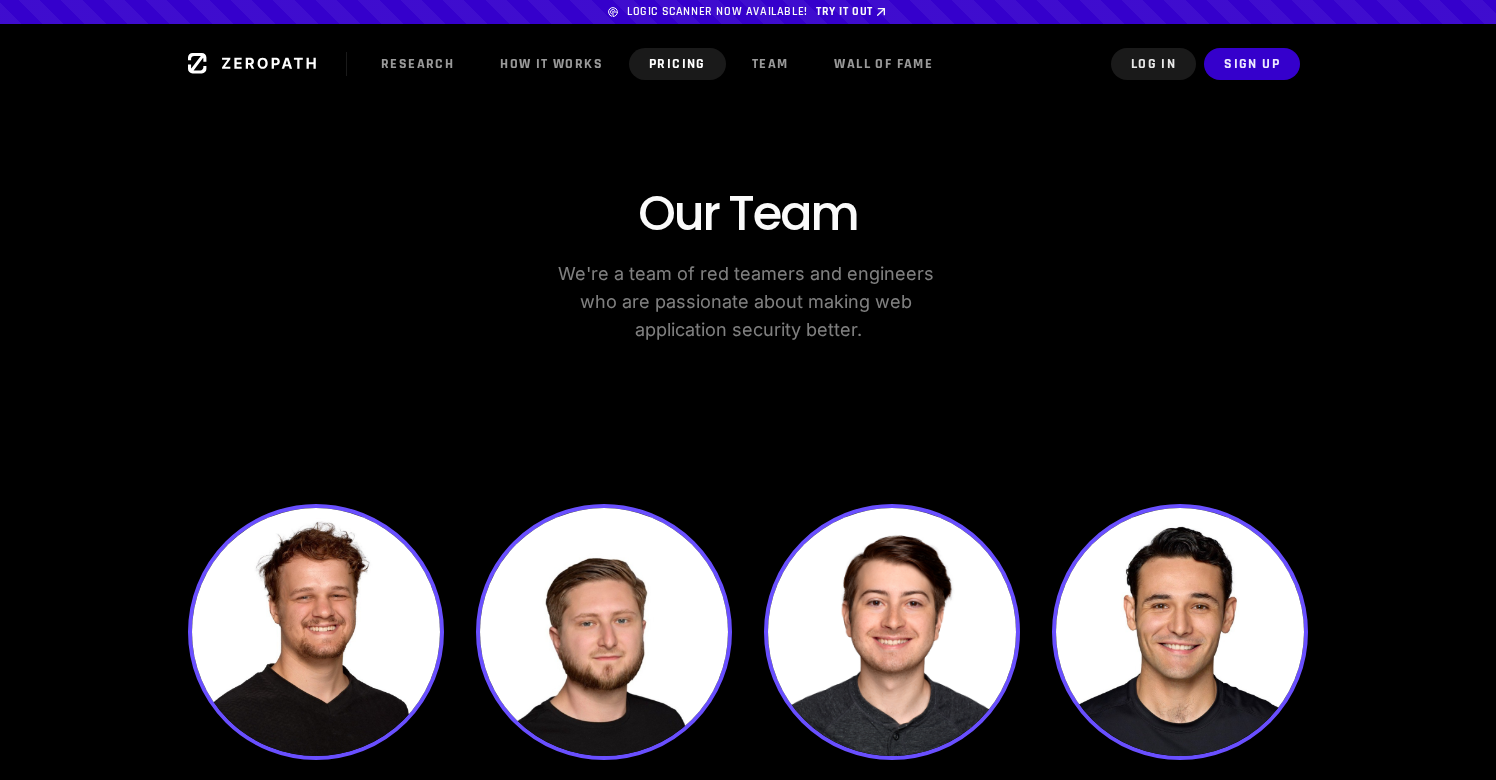 click on "Pricing" at bounding box center [677, 64] 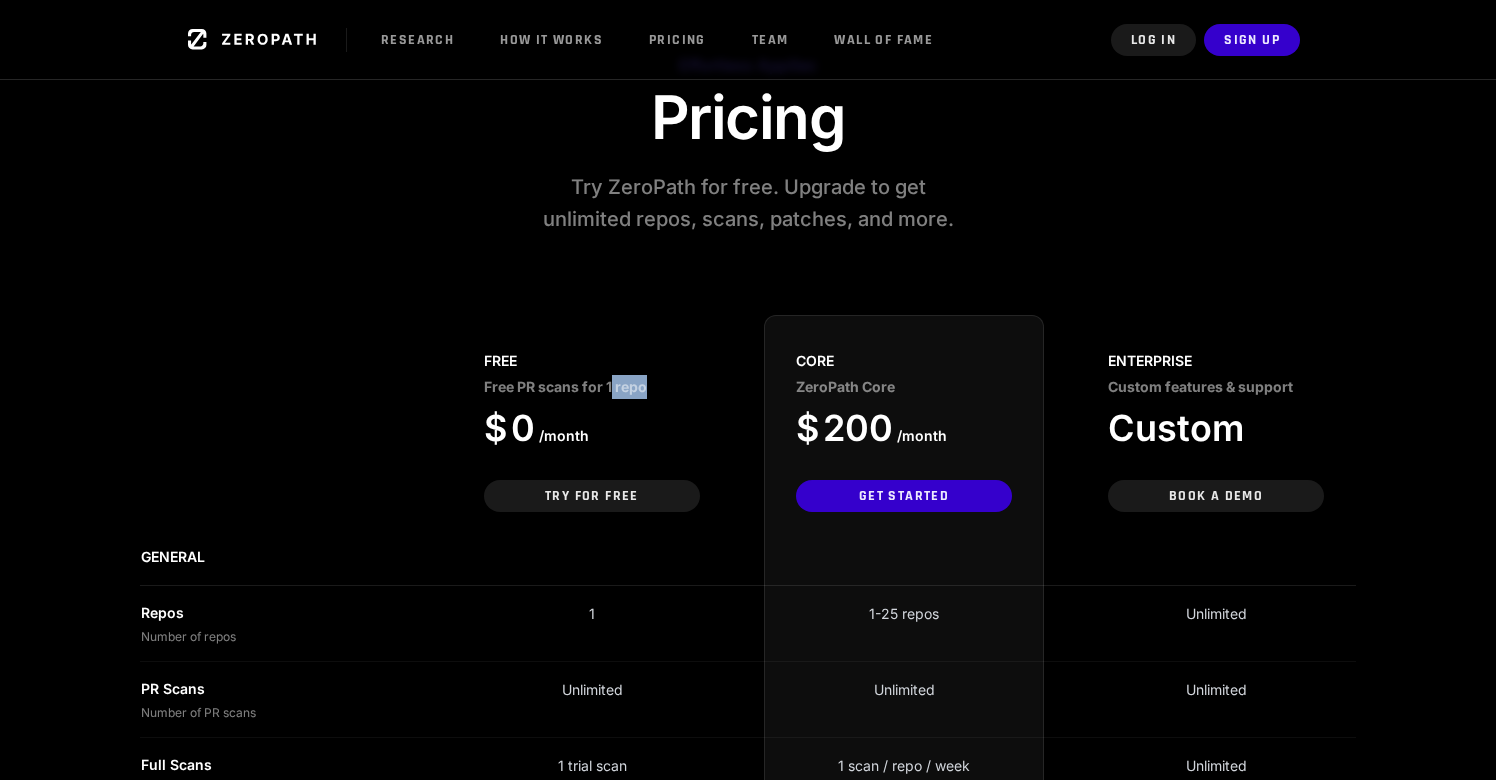 drag, startPoint x: 611, startPoint y: 386, endPoint x: 701, endPoint y: 388, distance: 90.02222 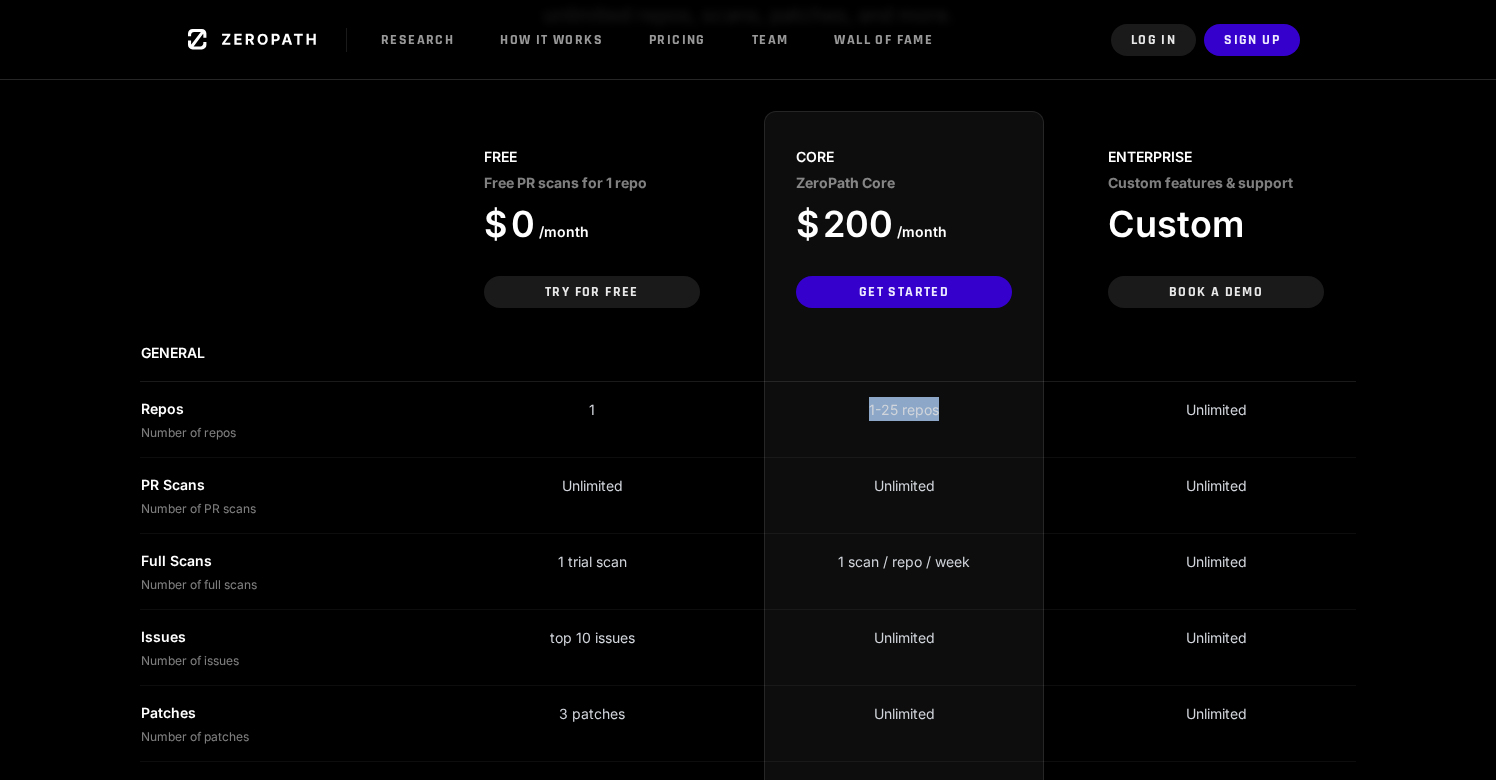 drag, startPoint x: 937, startPoint y: 412, endPoint x: 869, endPoint y: 412, distance: 68 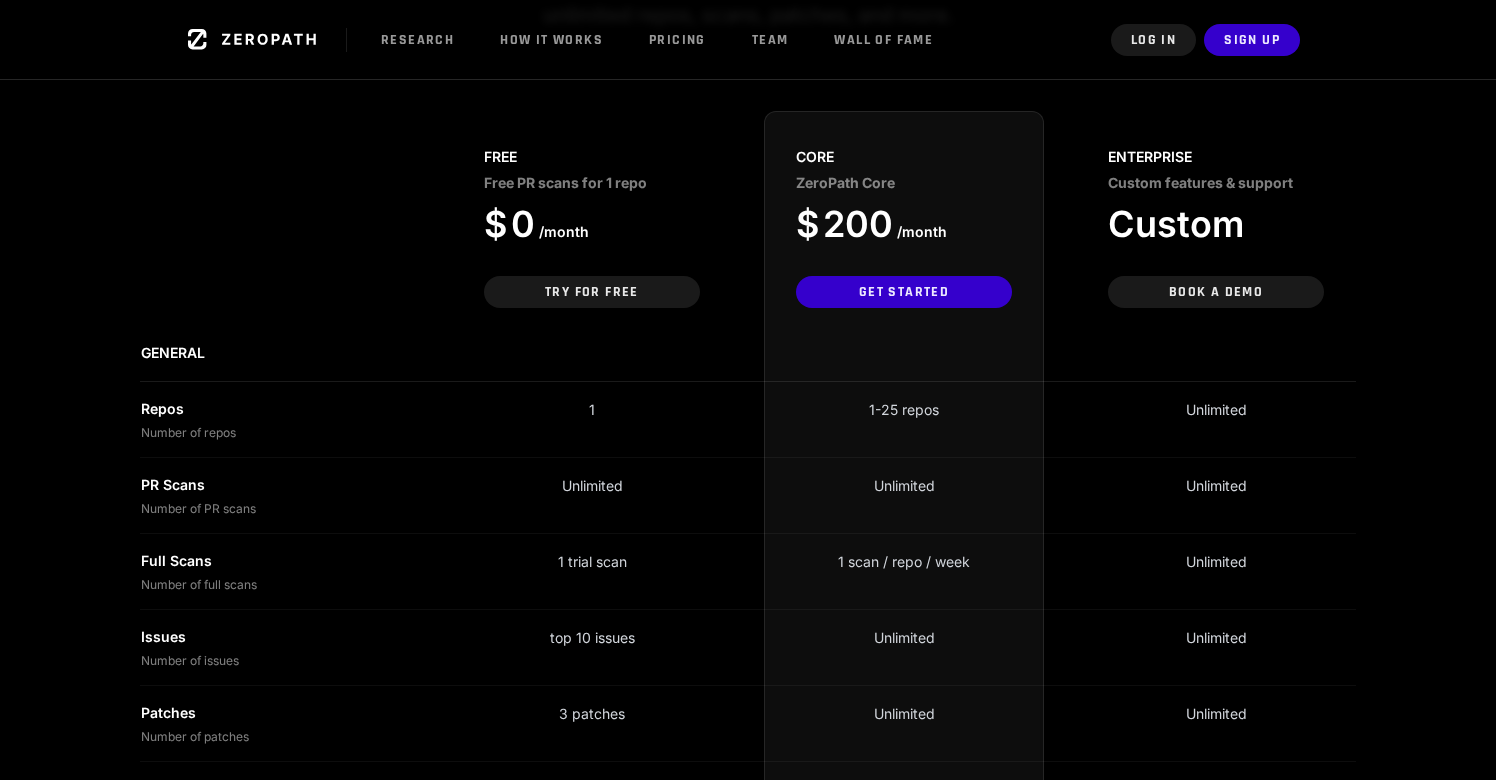 click on "1-25 repos" at bounding box center (904, 409) 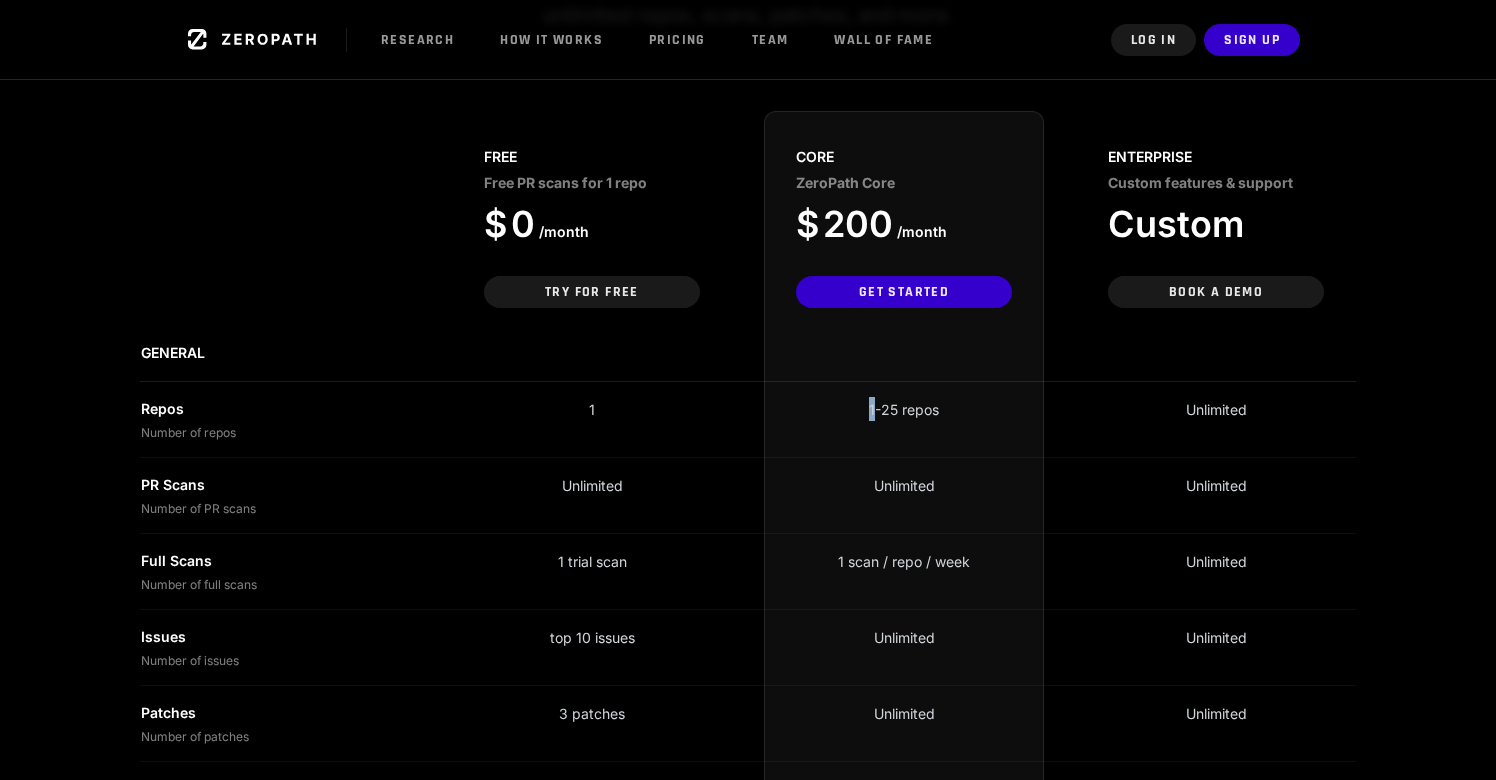 click on "1-25 repos" at bounding box center (904, 409) 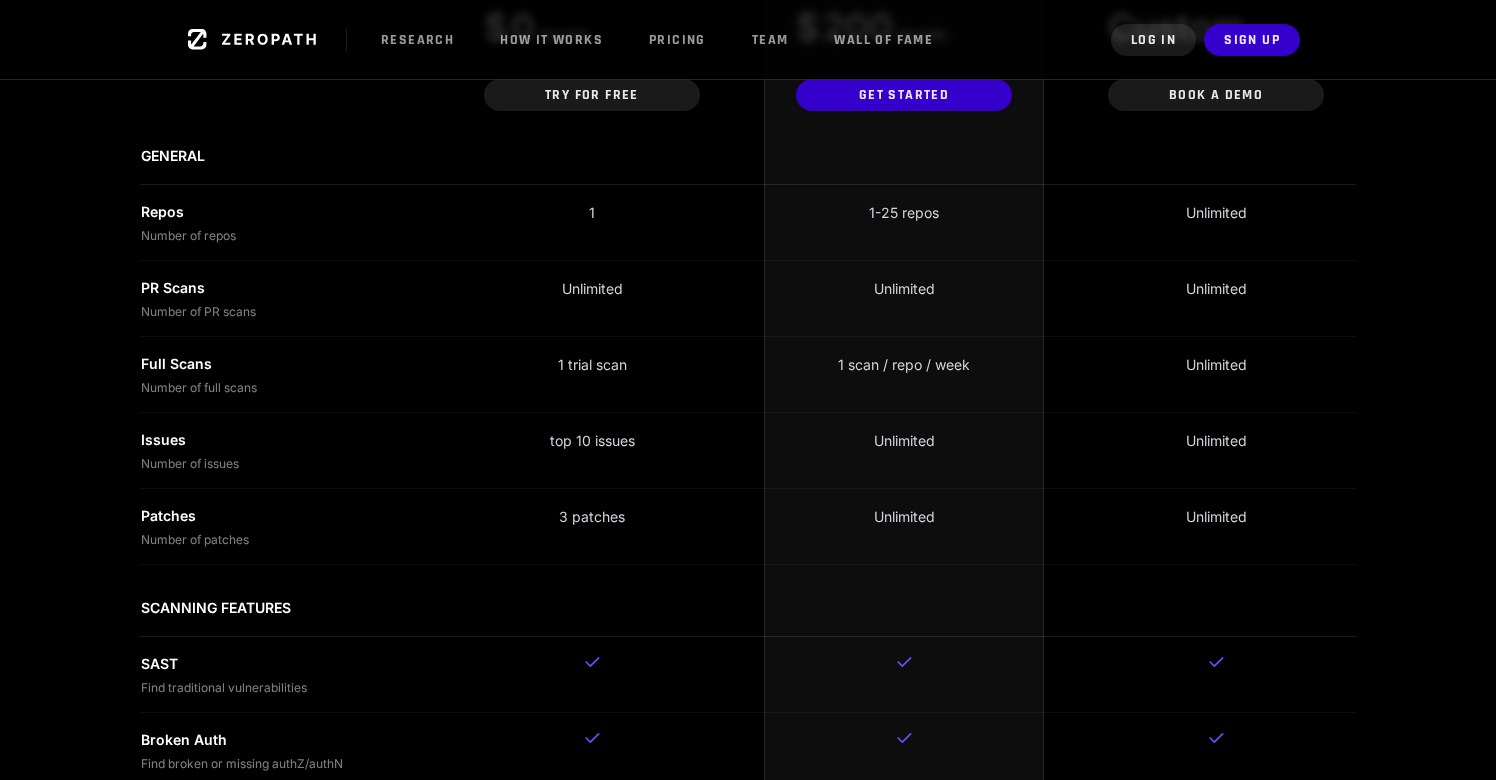 scroll, scrollTop: 579, scrollLeft: 0, axis: vertical 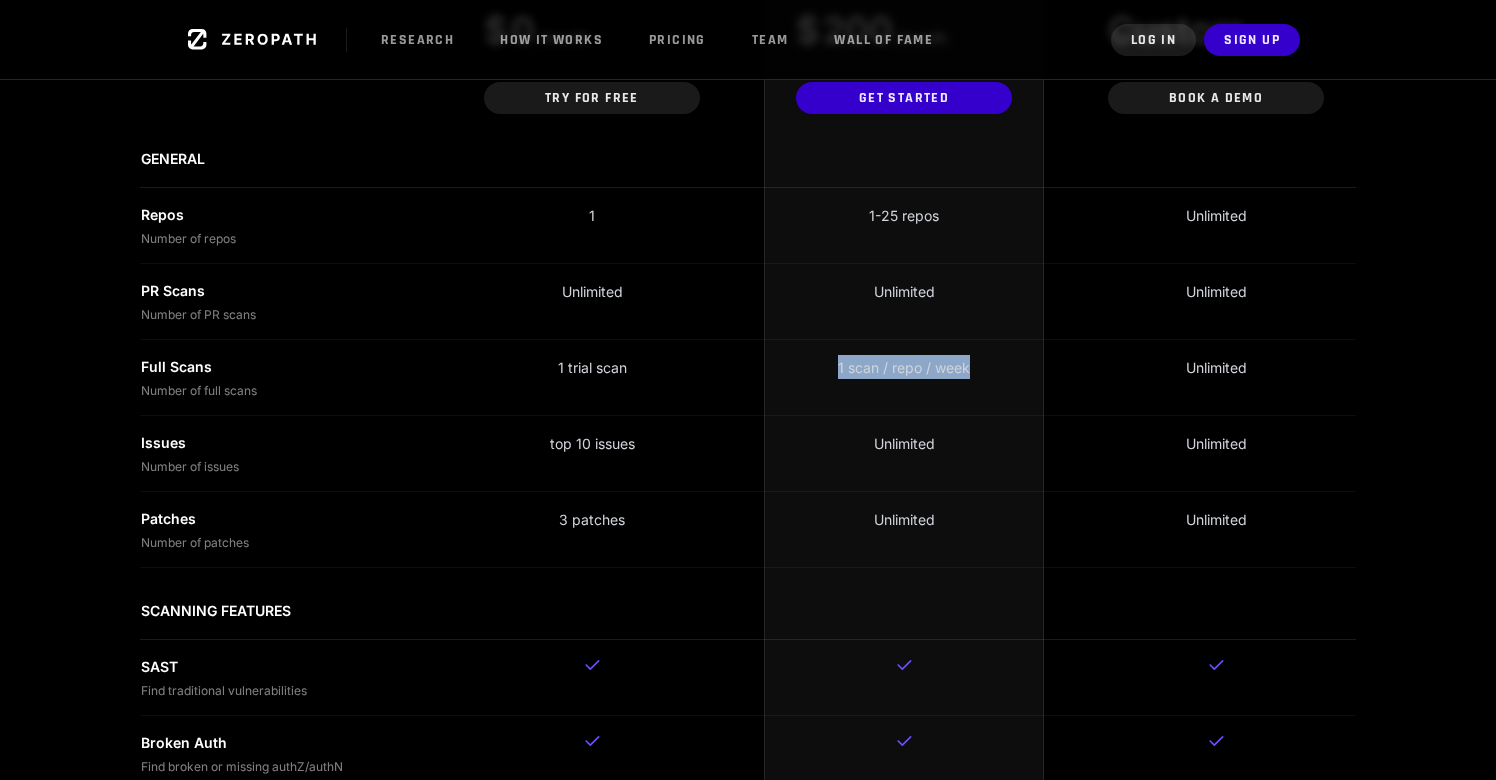 drag, startPoint x: 816, startPoint y: 374, endPoint x: 985, endPoint y: 372, distance: 169.01184 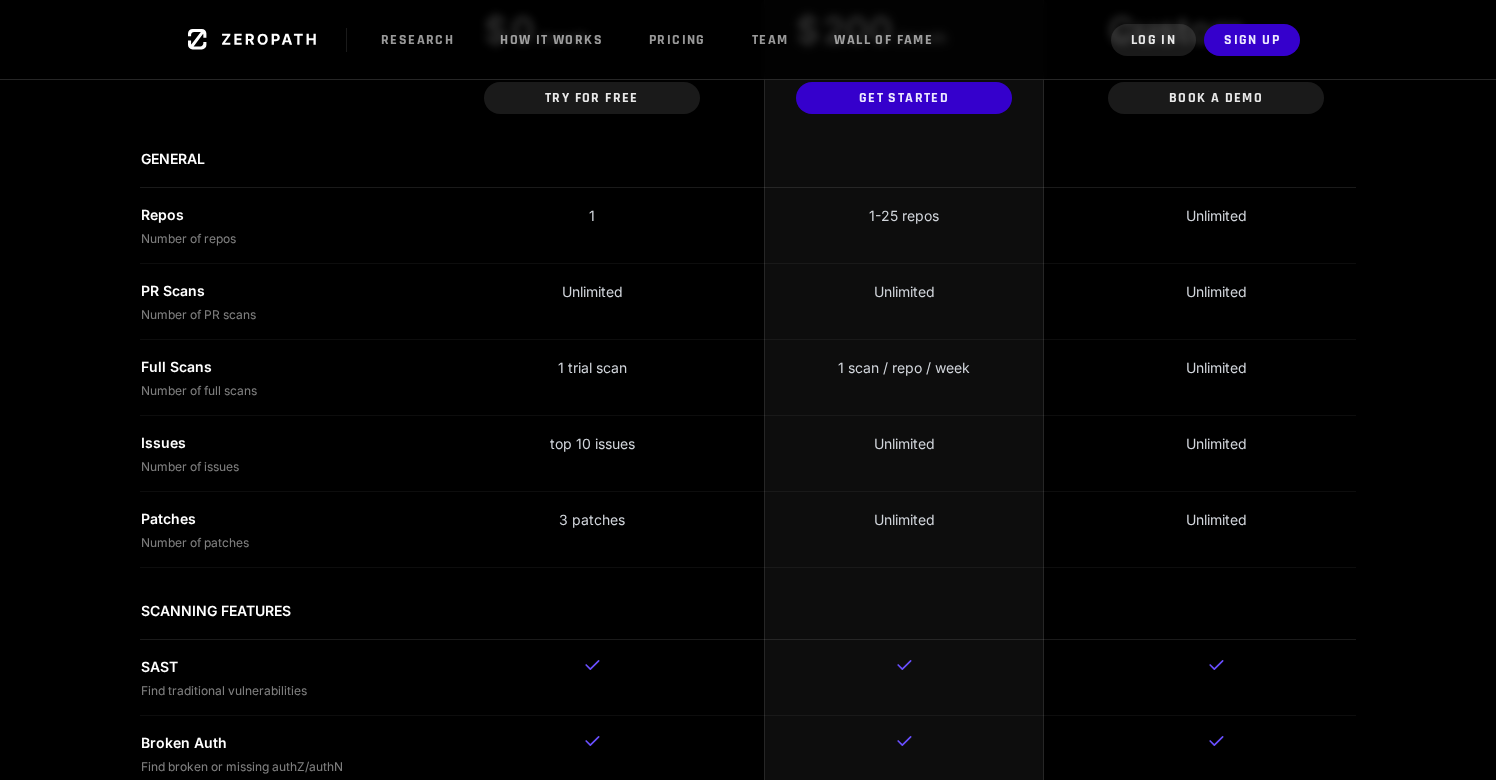 click on "1 scan / repo / week" at bounding box center [904, 377] 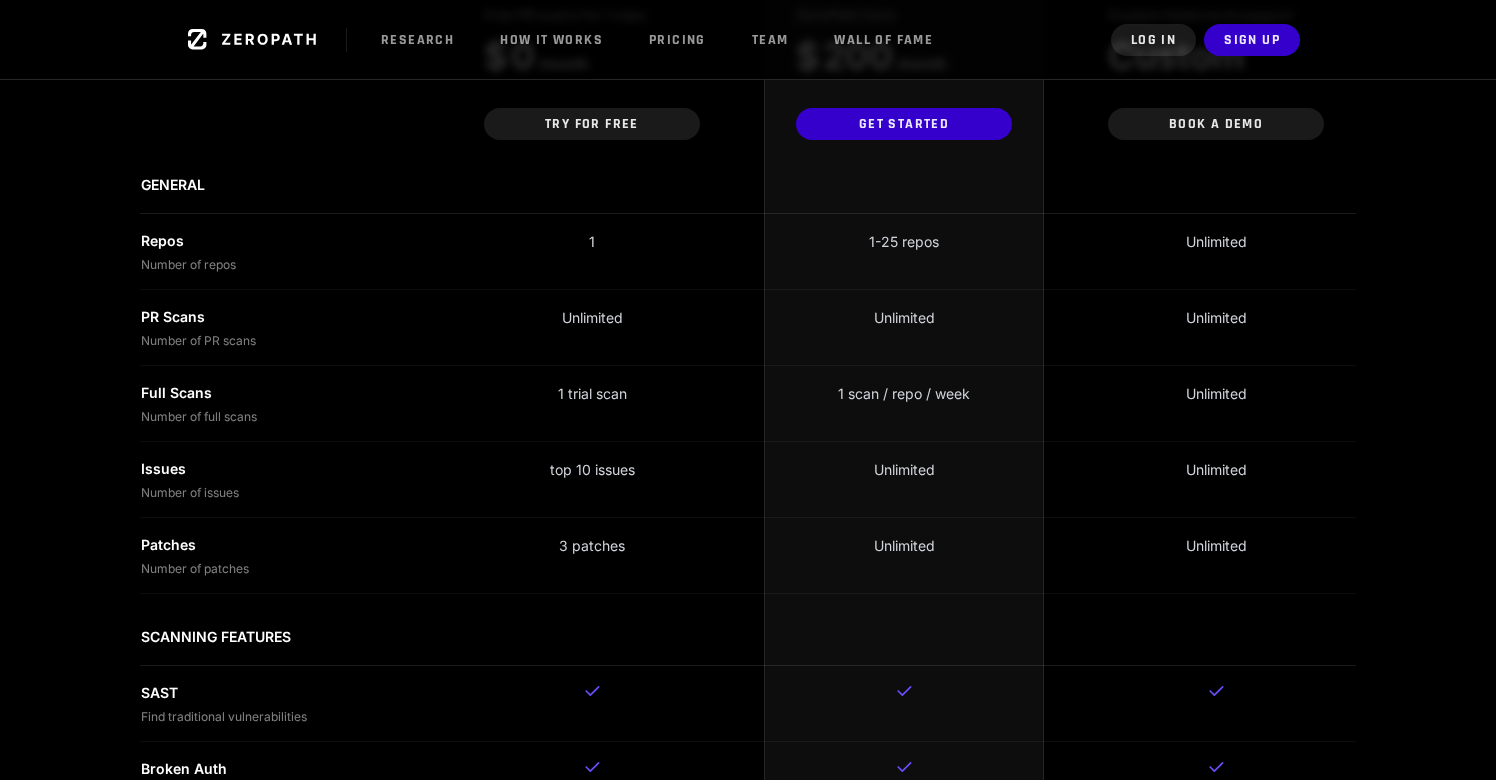 scroll, scrollTop: 551, scrollLeft: 0, axis: vertical 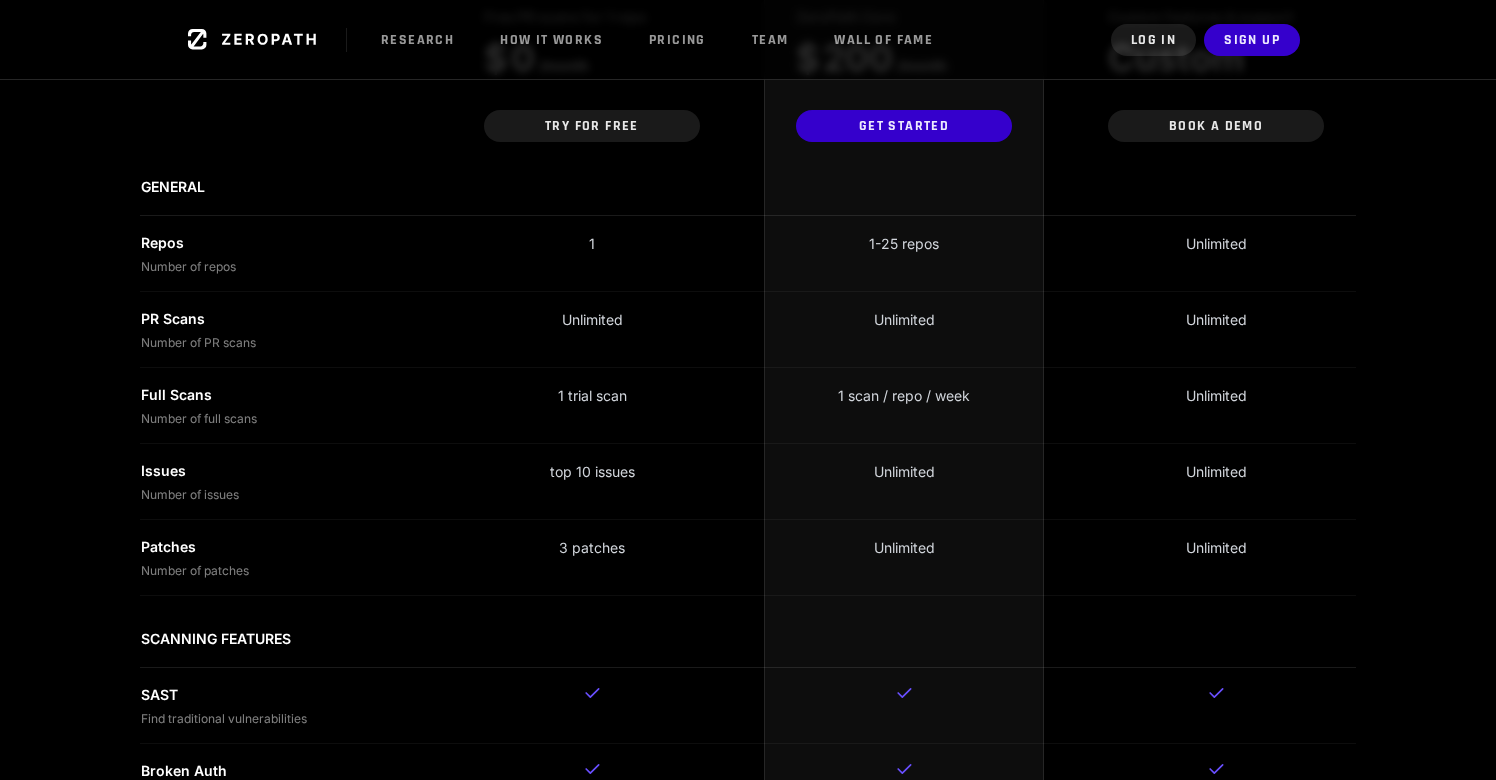 click on "Unlimited" at bounding box center [904, 319] 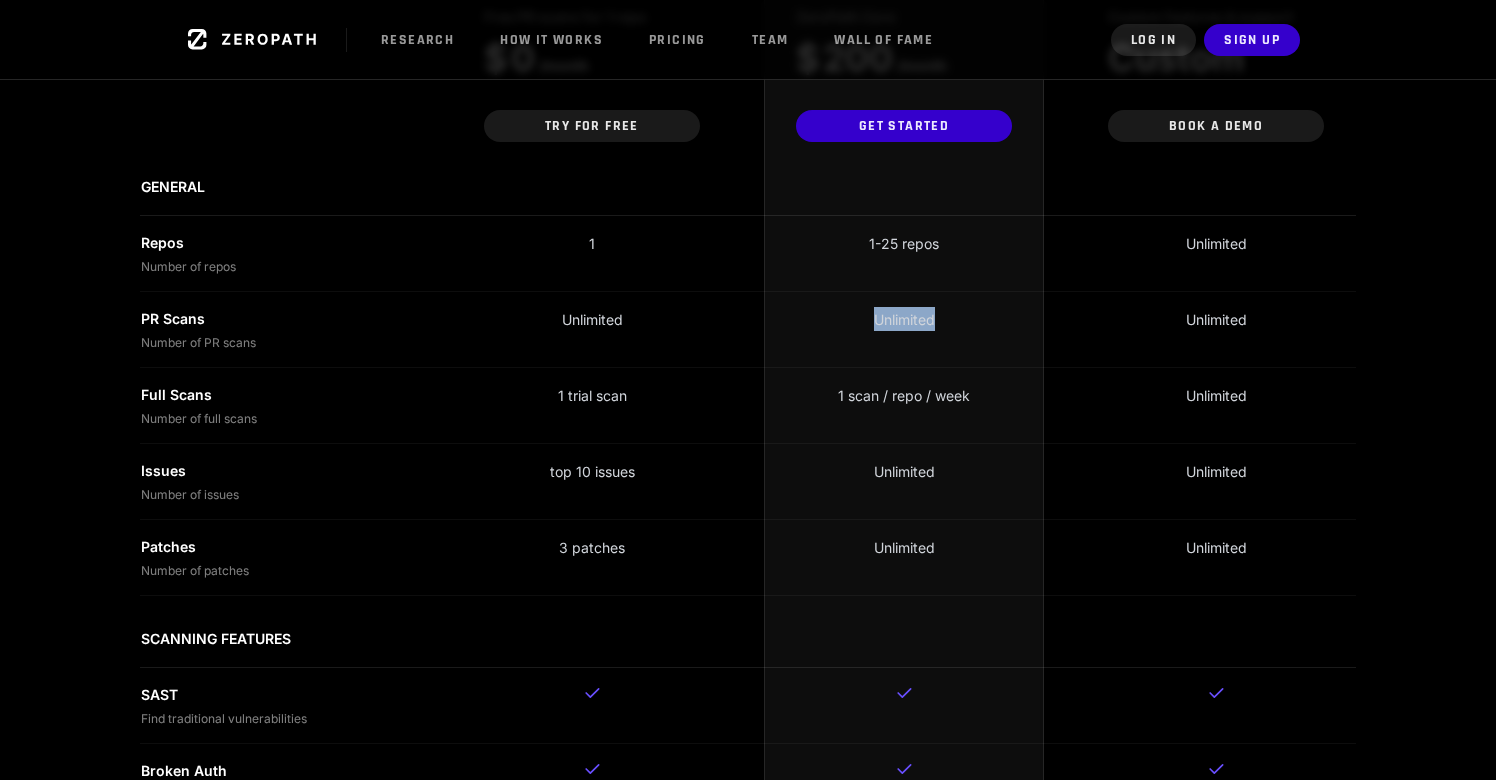 click on "Unlimited" at bounding box center (904, 319) 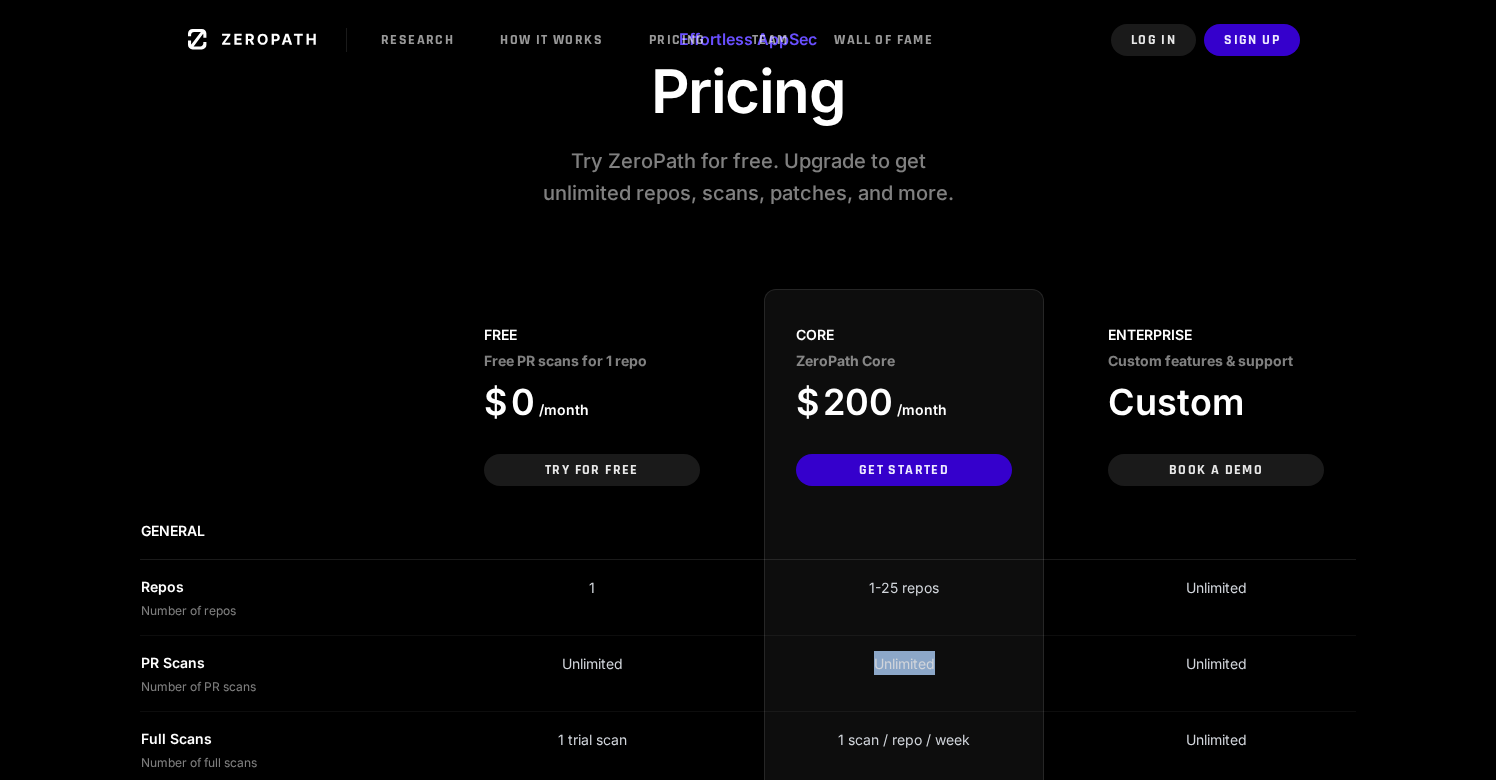 scroll, scrollTop: 0, scrollLeft: 0, axis: both 